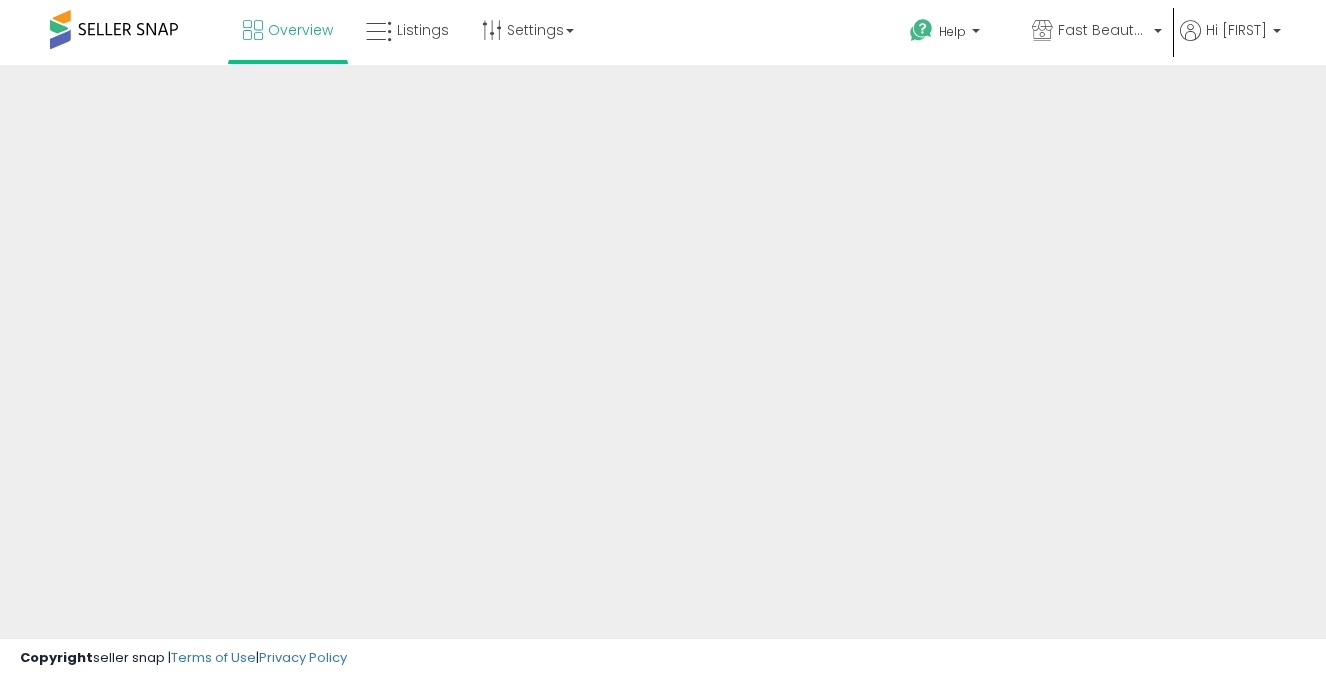 scroll, scrollTop: 0, scrollLeft: 0, axis: both 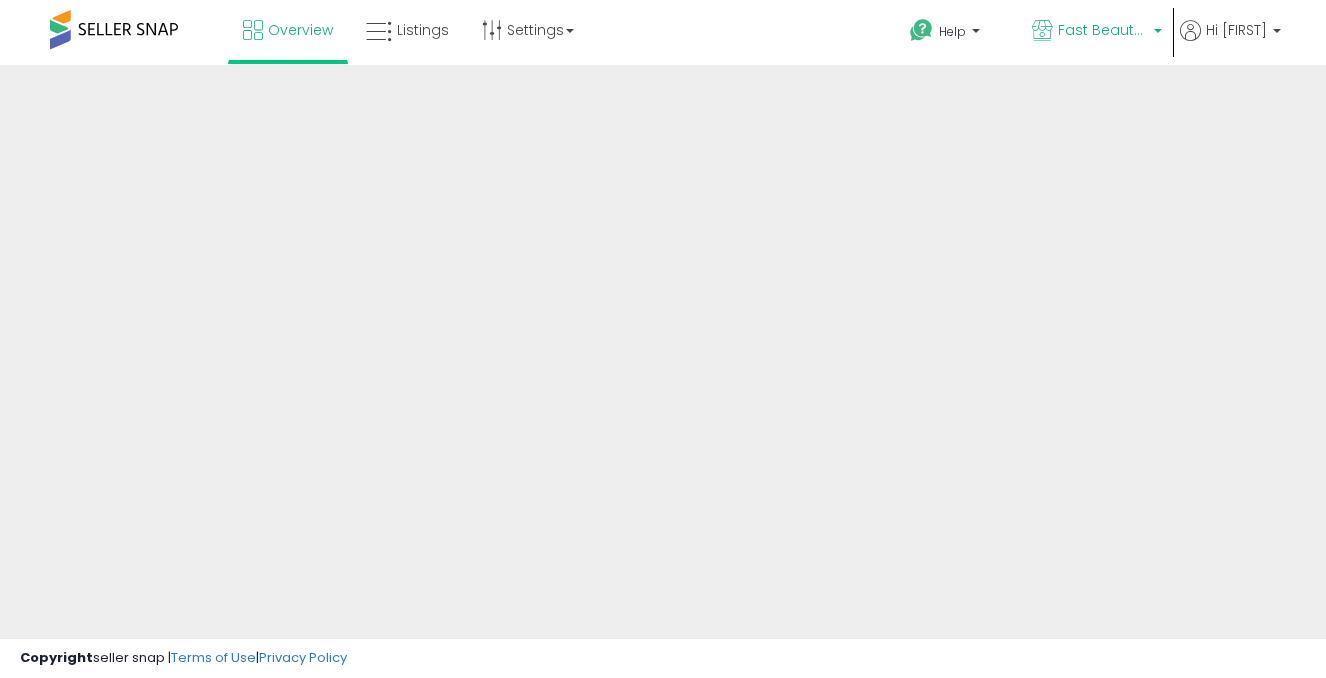 click on "Fast Beauty (Canada)" at bounding box center (1103, 30) 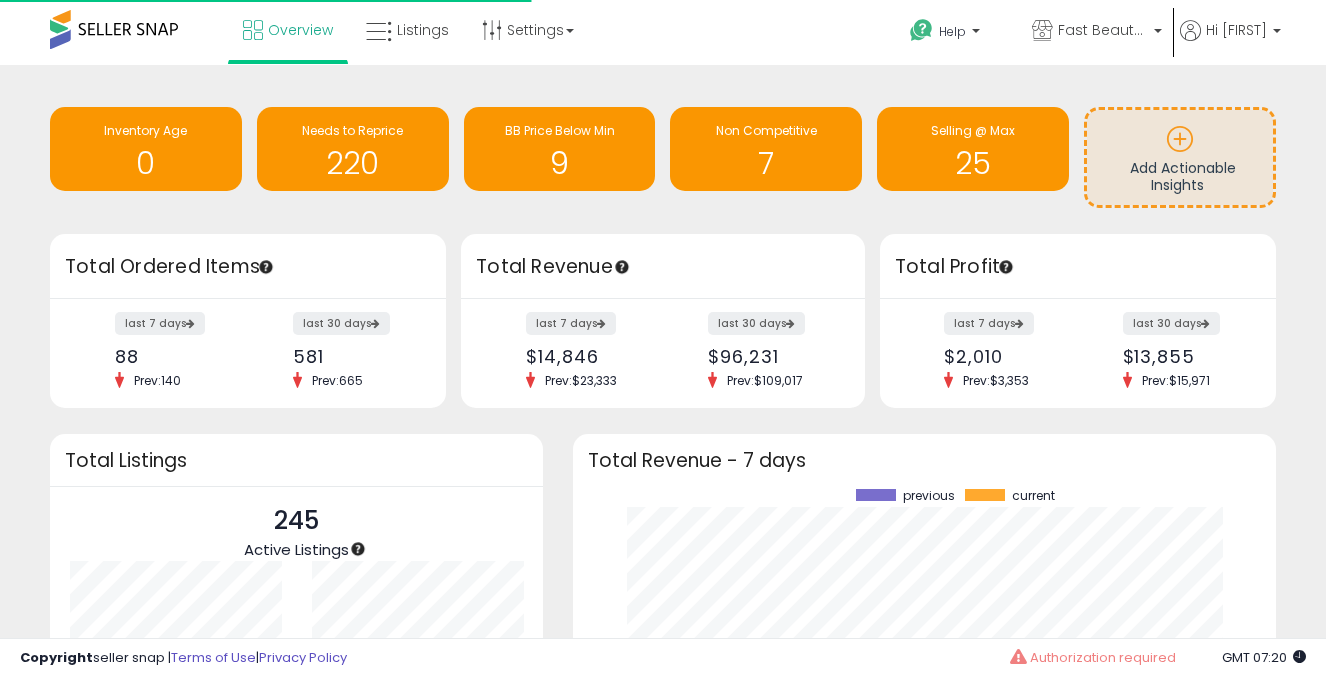scroll, scrollTop: 999800, scrollLeft: 999758, axis: both 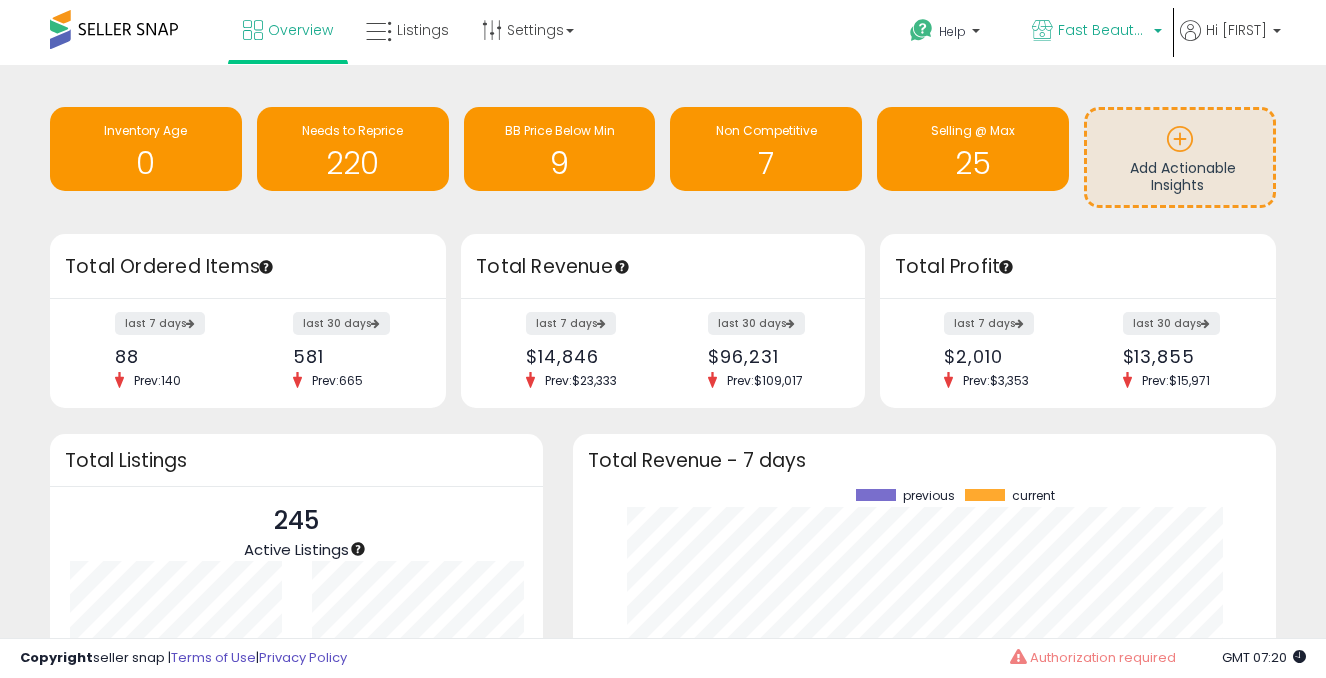 click on "Fast Beauty (Canada)" at bounding box center [1097, 32] 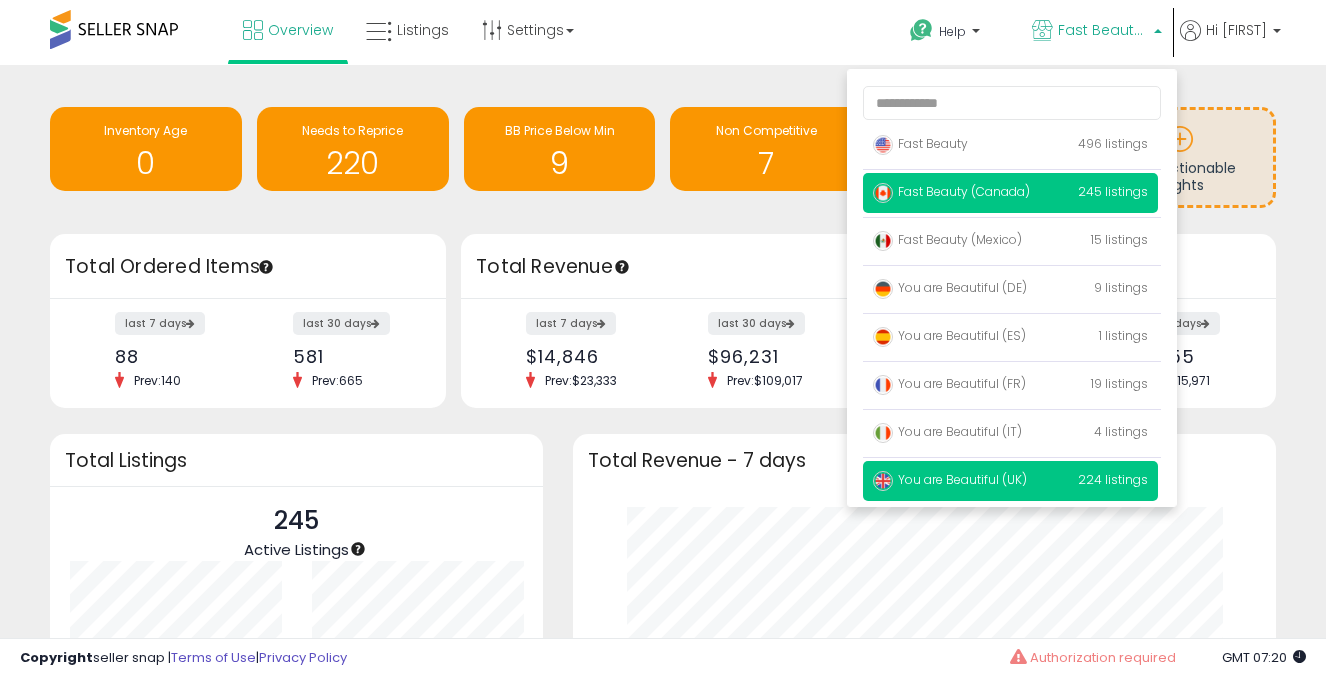 click on "You are Beautiful (UK)
224
listings" at bounding box center [1010, 481] 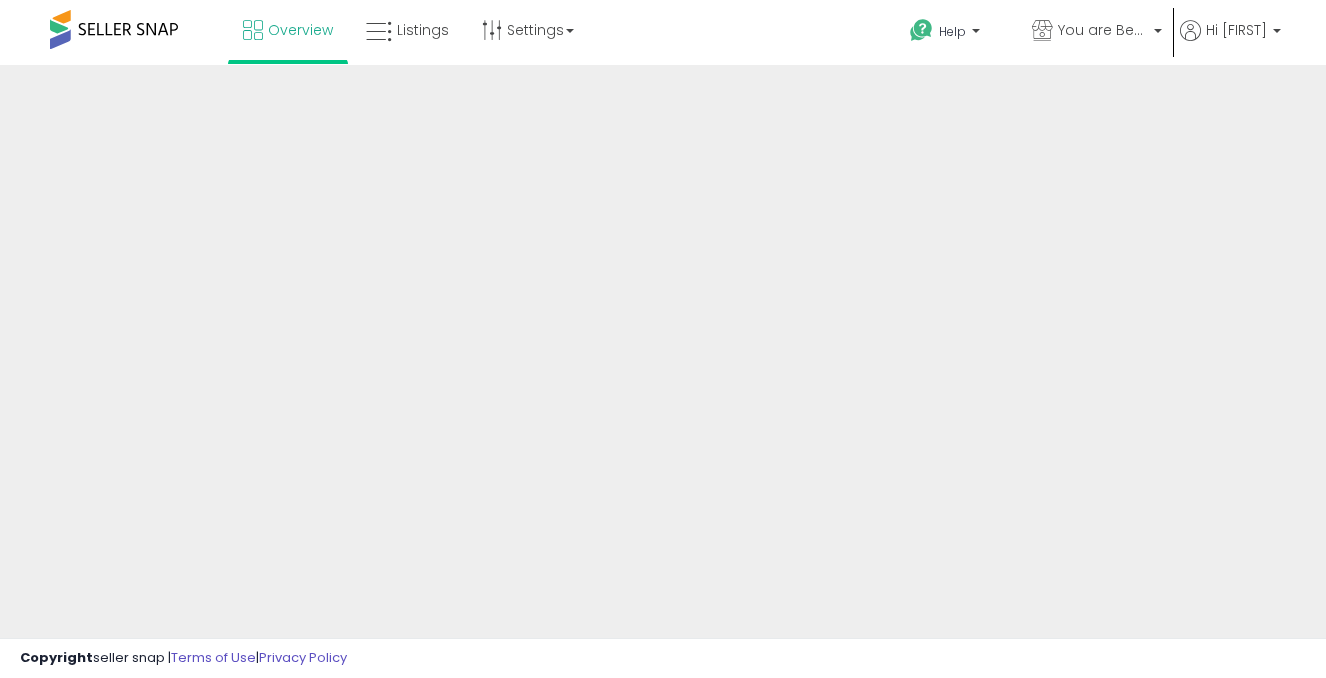 scroll, scrollTop: 0, scrollLeft: 0, axis: both 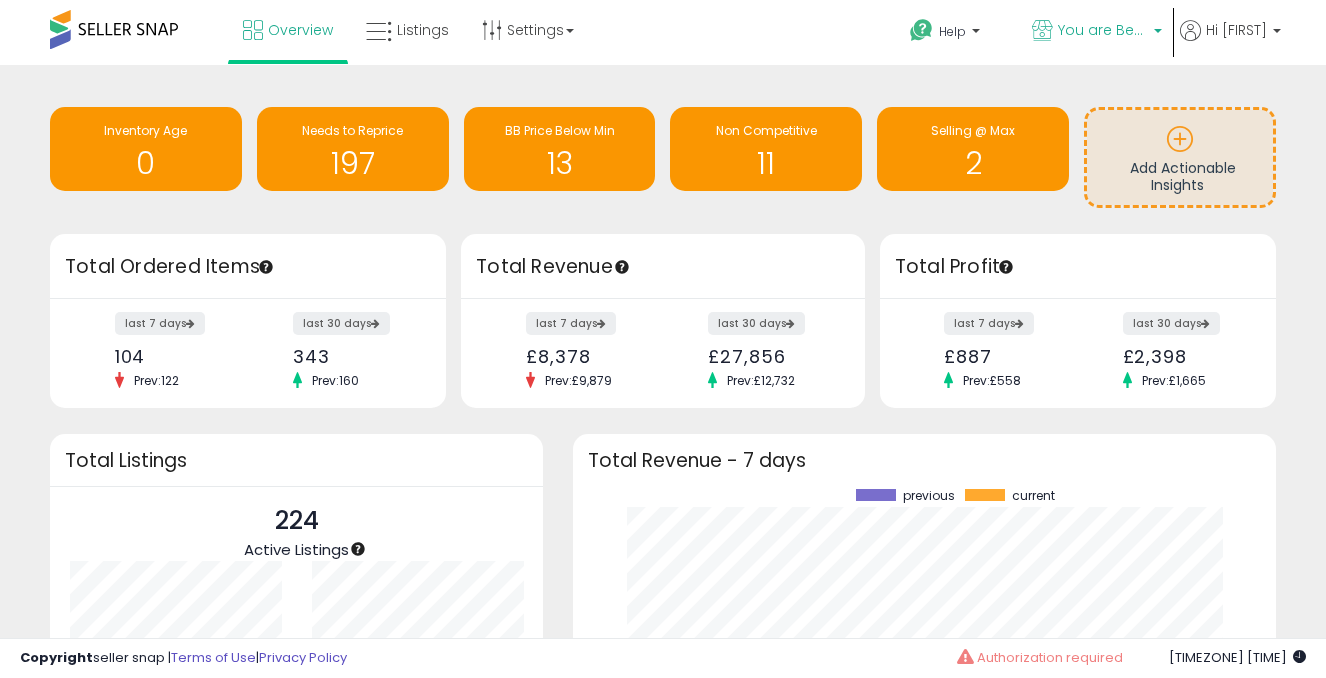 click on "You are Beautiful (UK)" at bounding box center (1103, 30) 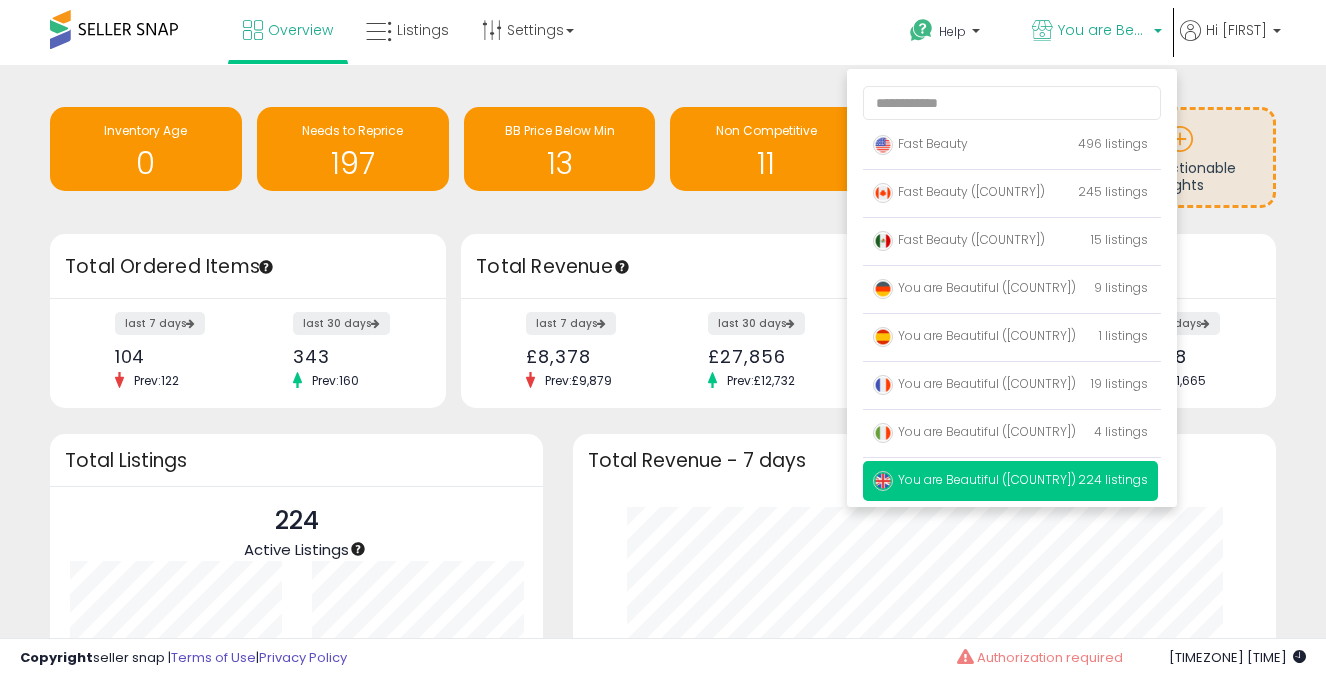click on "Overview
Listings
Settings" at bounding box center [422, 42] 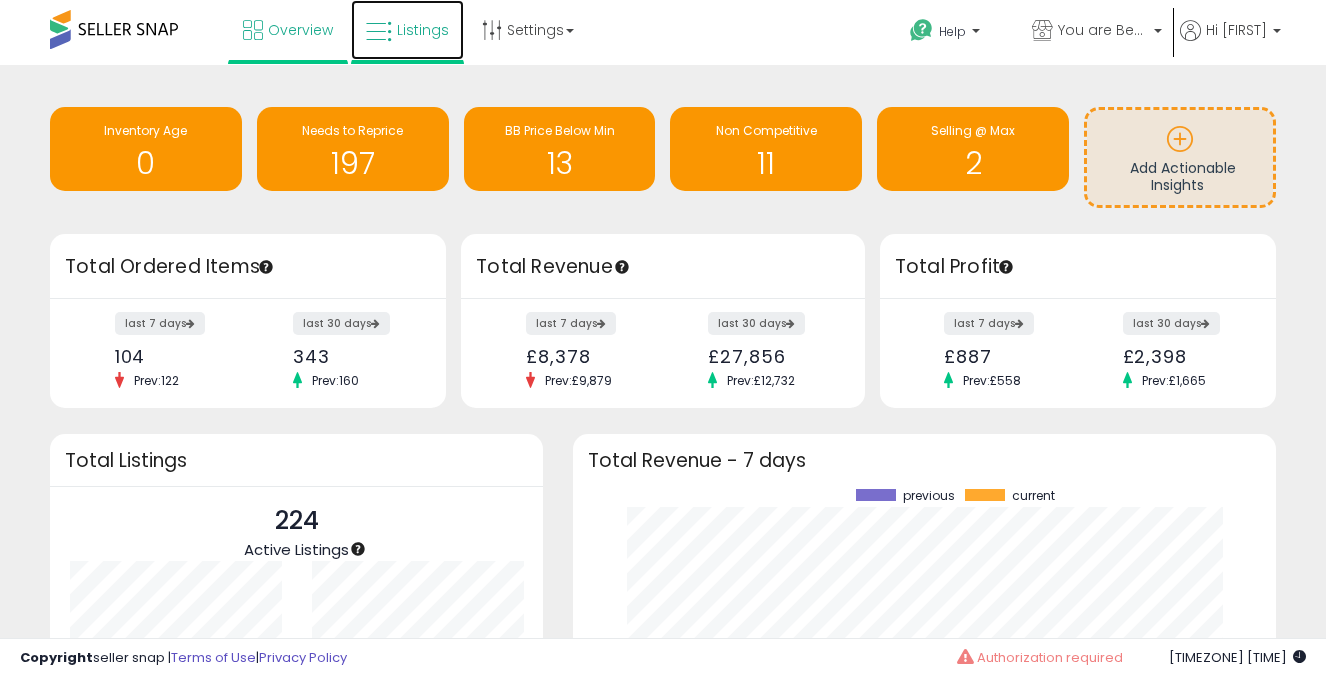 click on "Listings" at bounding box center [423, 30] 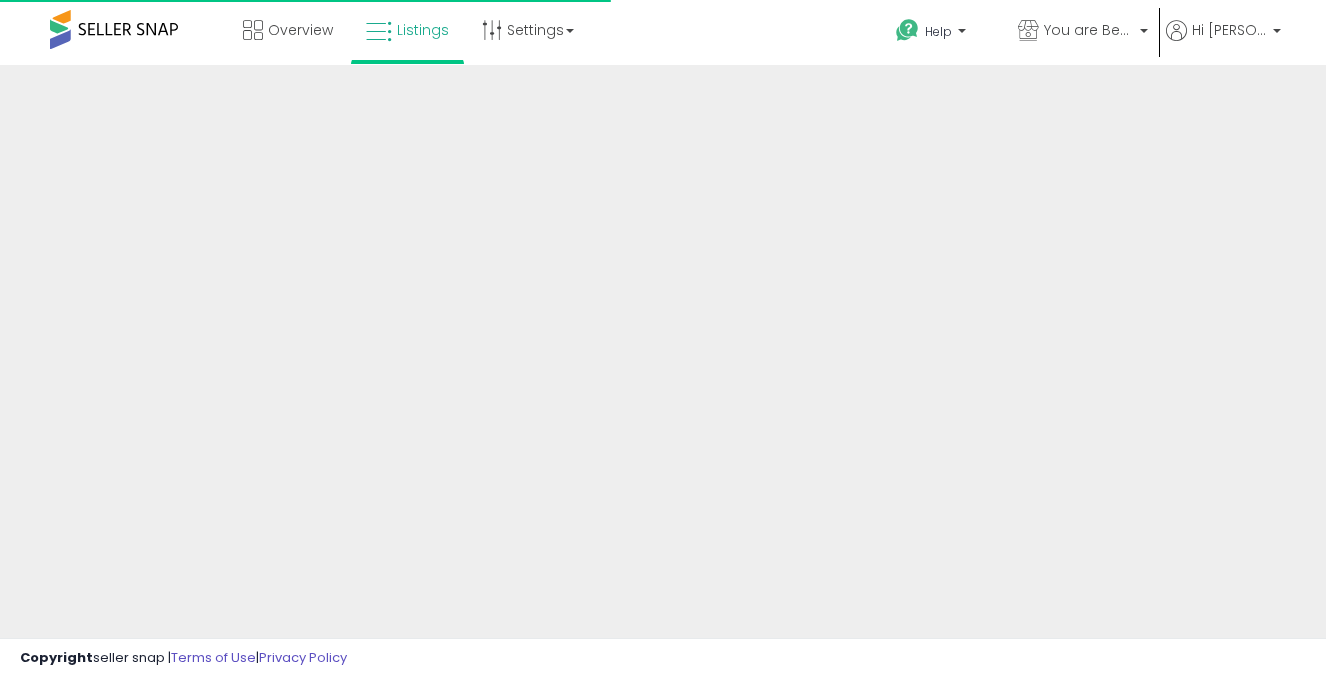 scroll, scrollTop: 0, scrollLeft: 0, axis: both 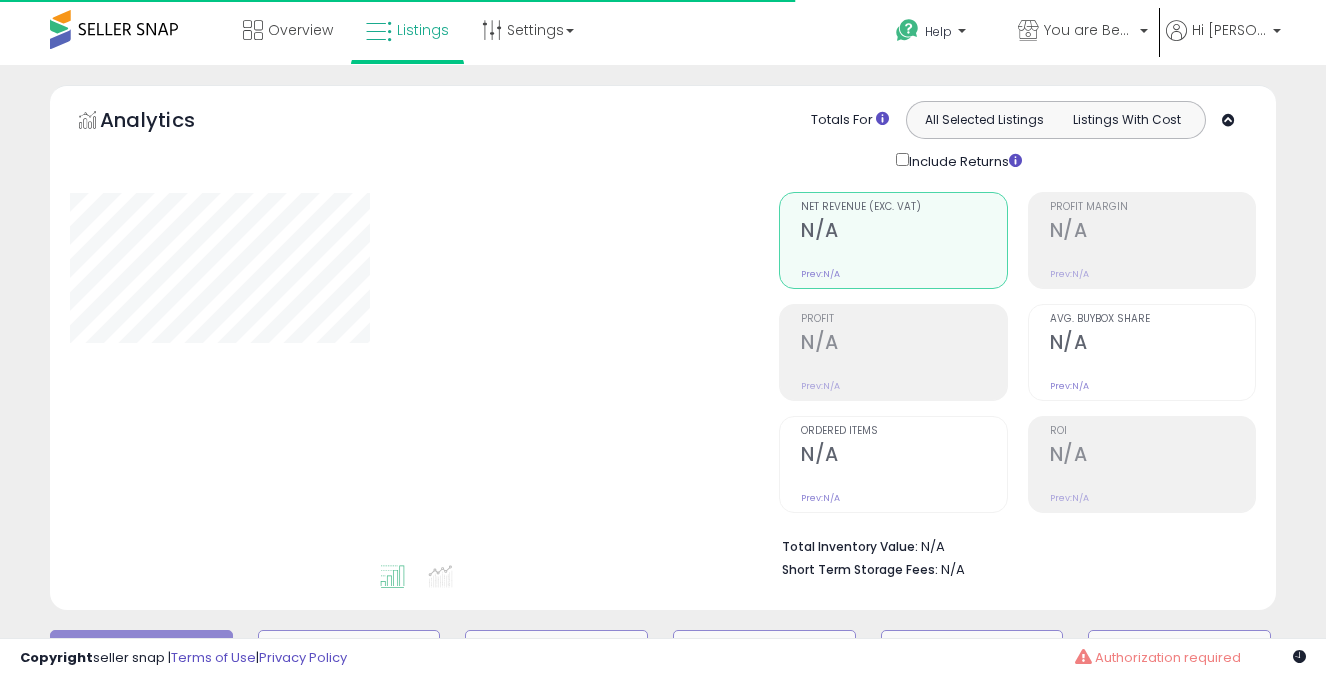 type on "**********" 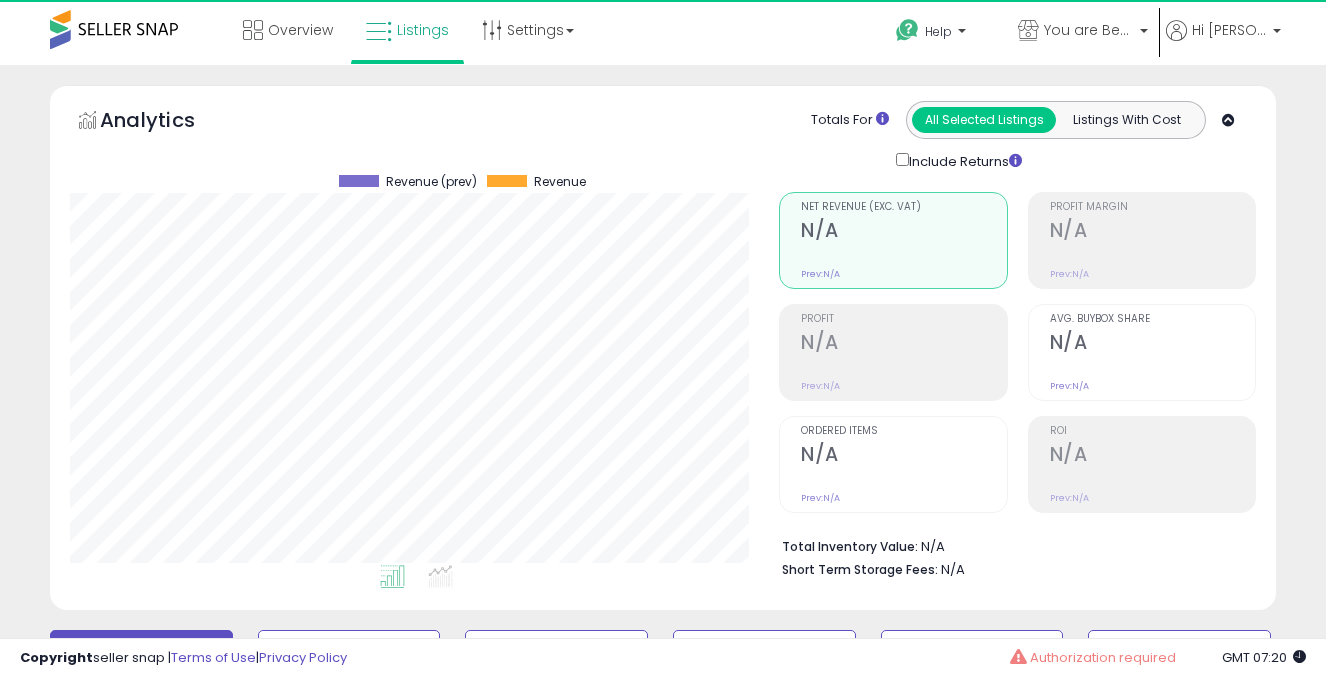 scroll, scrollTop: 999590, scrollLeft: 999290, axis: both 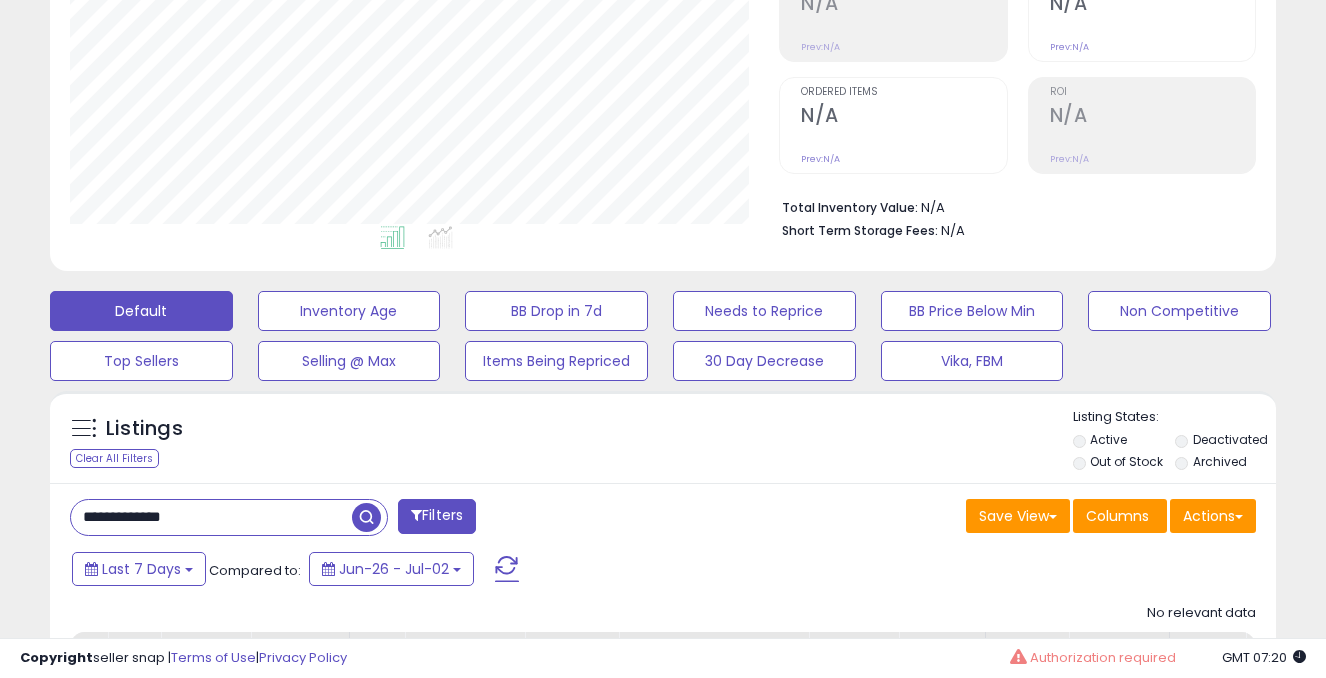 drag, startPoint x: 215, startPoint y: 511, endPoint x: -57, endPoint y: 510, distance: 272.00183 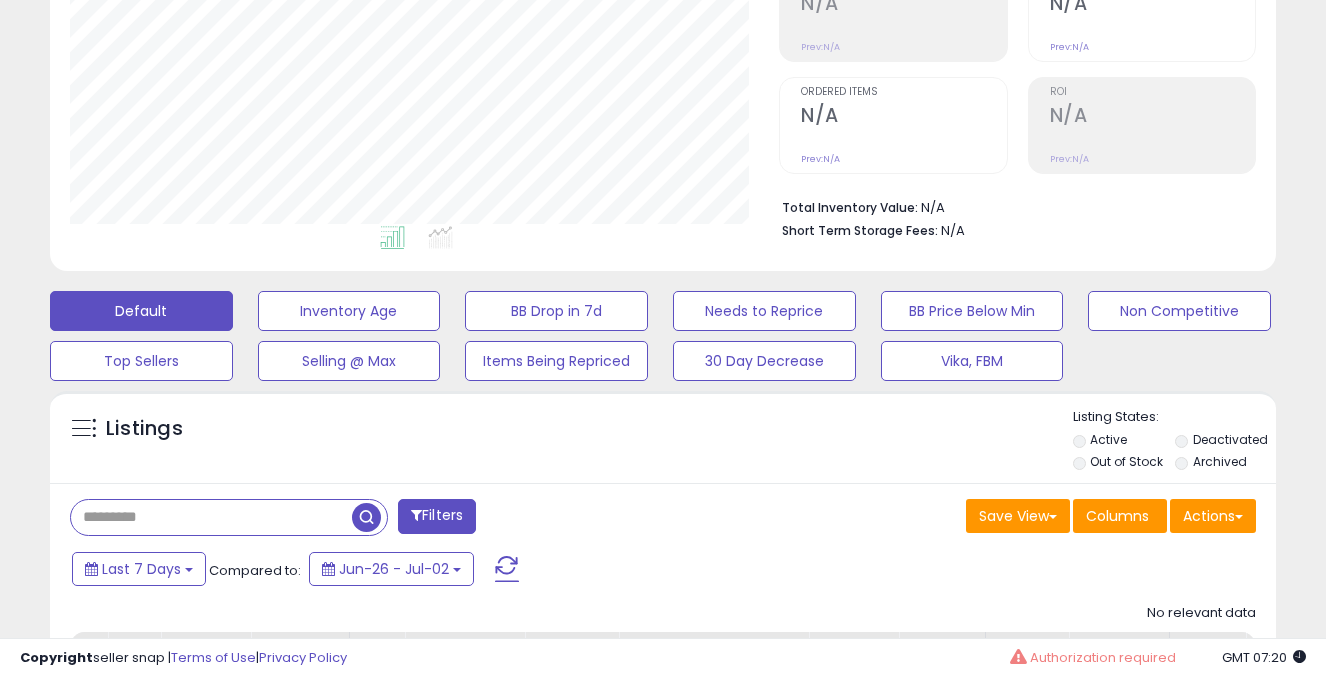 type 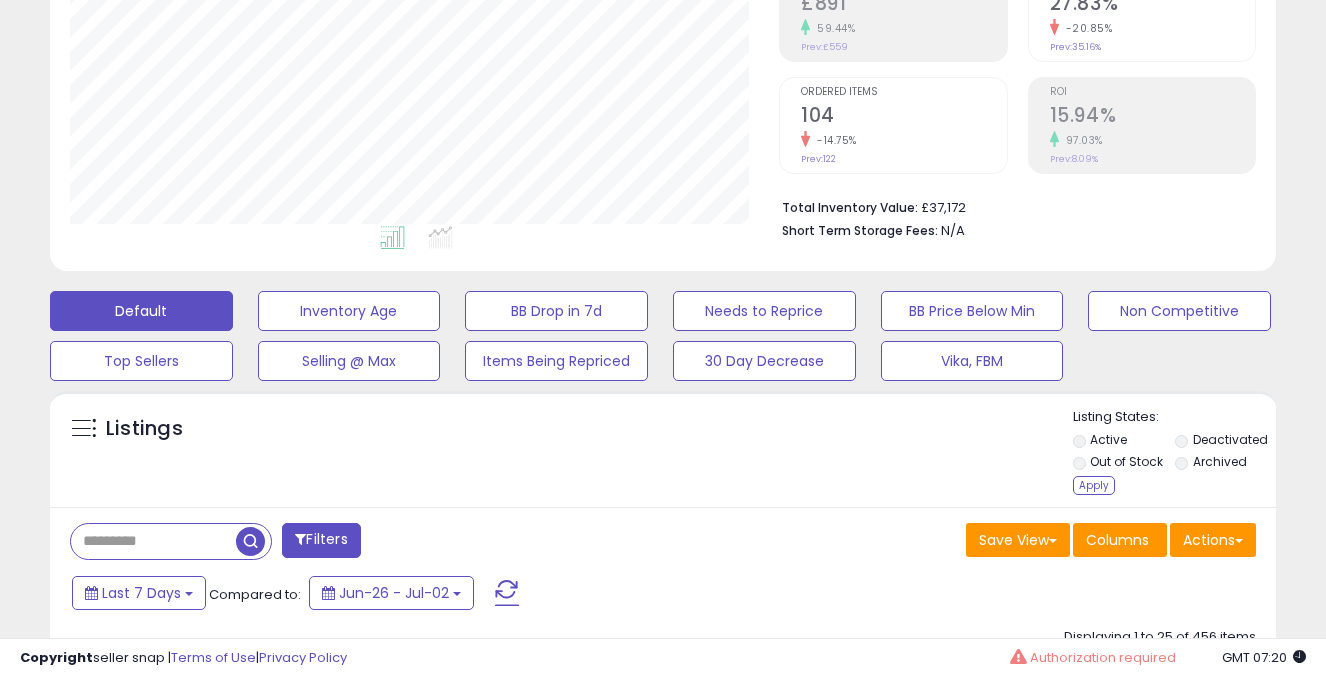 scroll, scrollTop: 999590, scrollLeft: 999290, axis: both 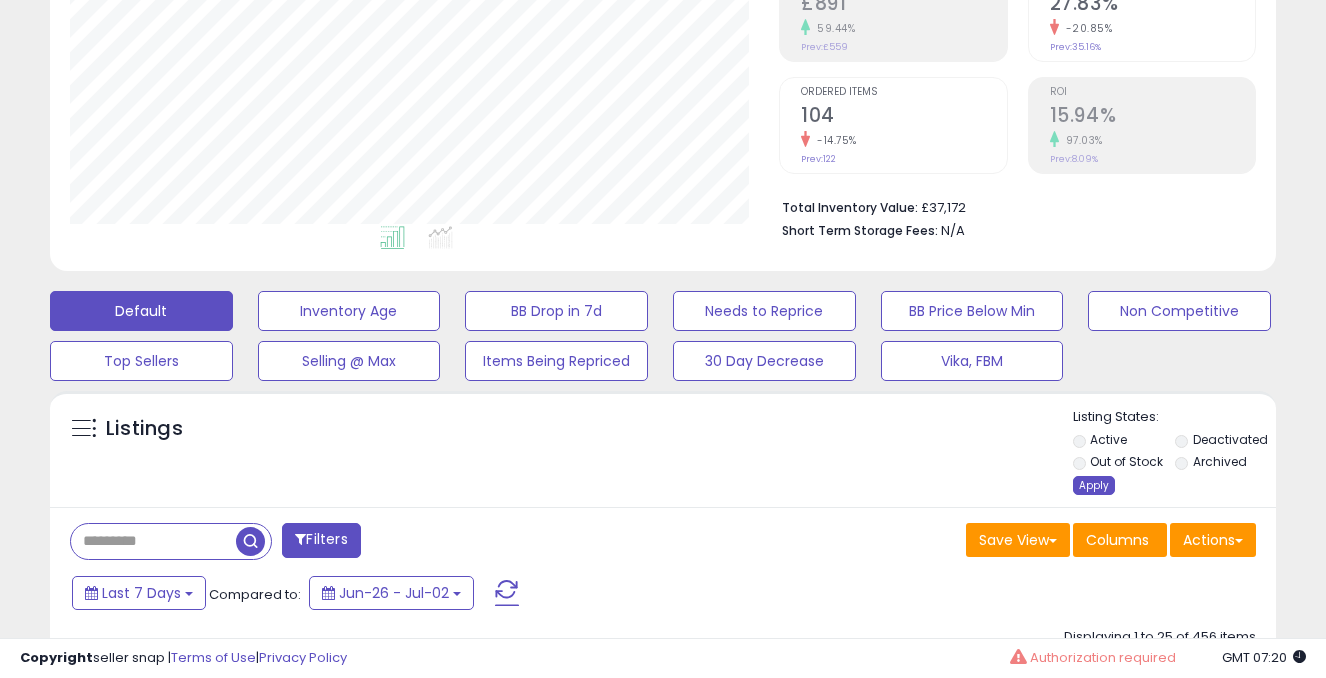 click on "Apply" at bounding box center (1094, 485) 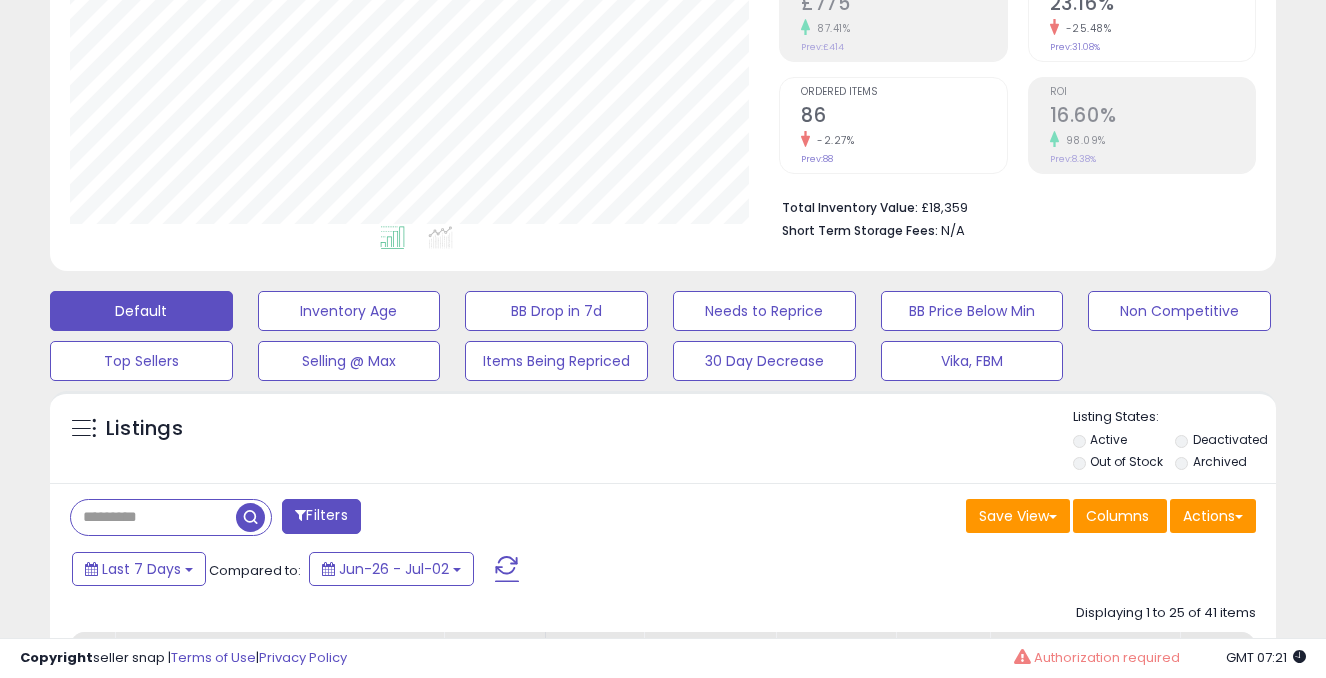 scroll, scrollTop: 999590, scrollLeft: 999290, axis: both 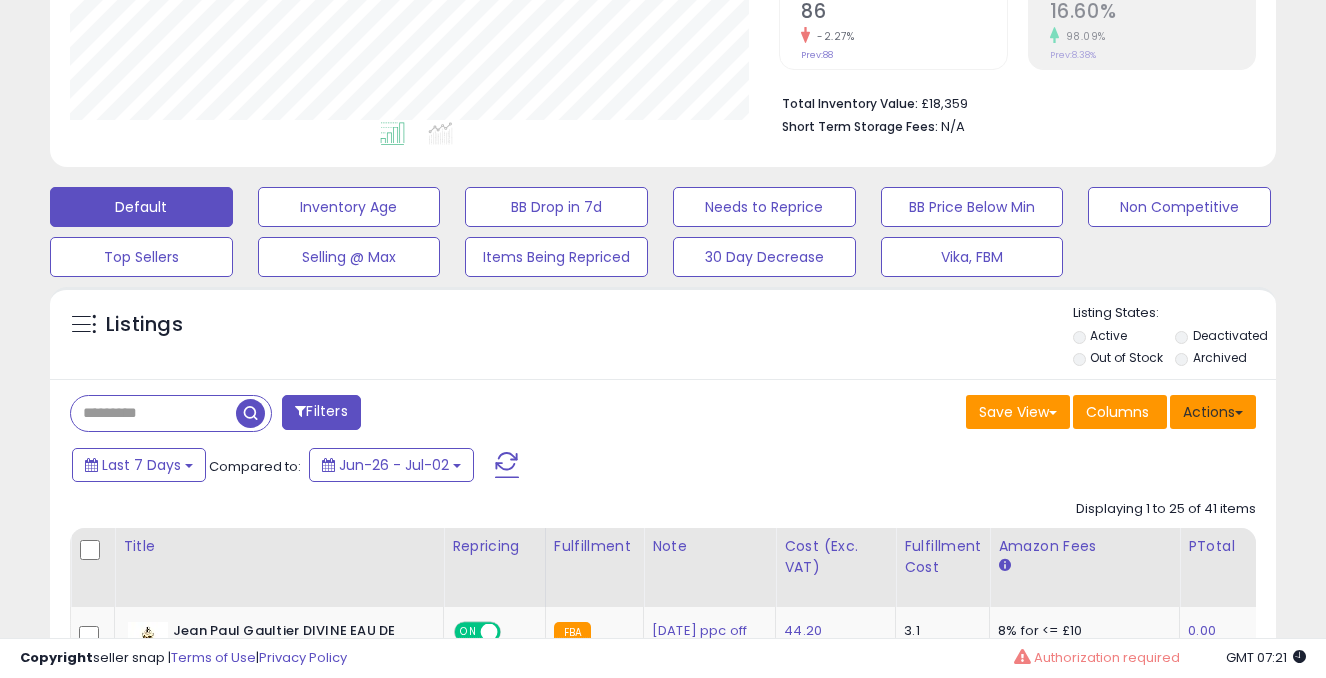 click on "Actions" at bounding box center (1213, 412) 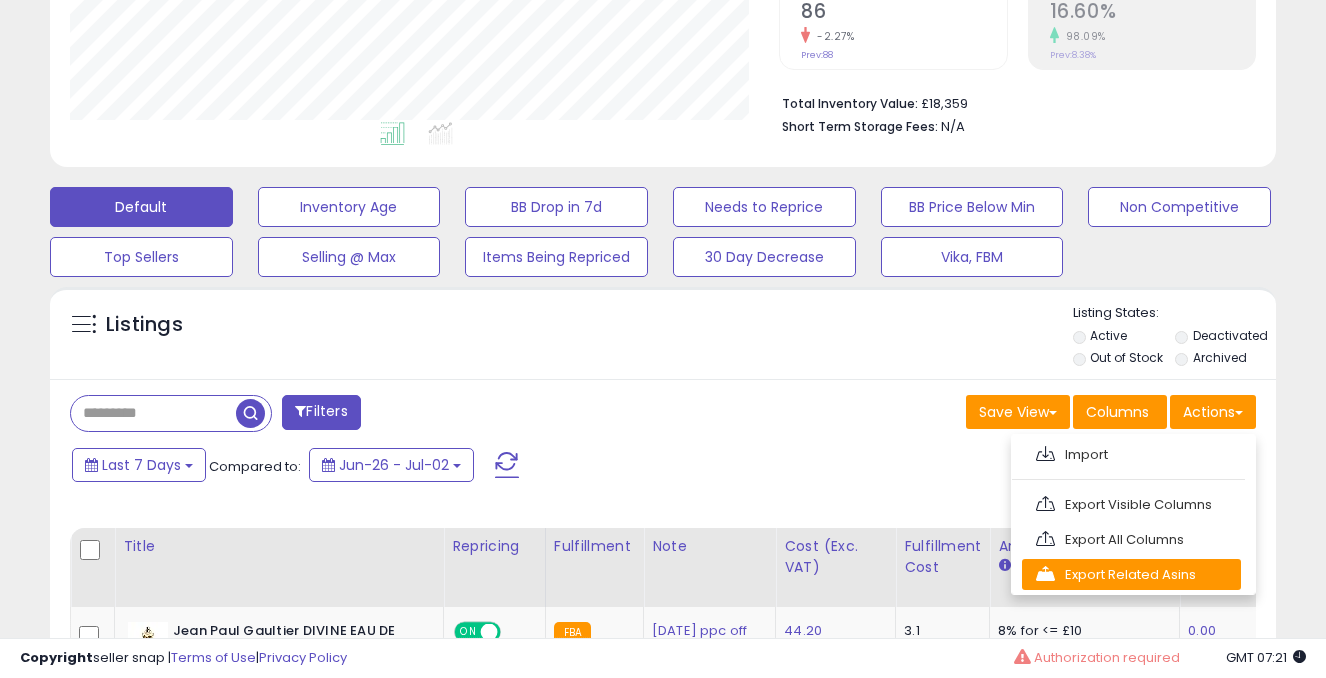 click on "Export Related Asins" at bounding box center (1131, 574) 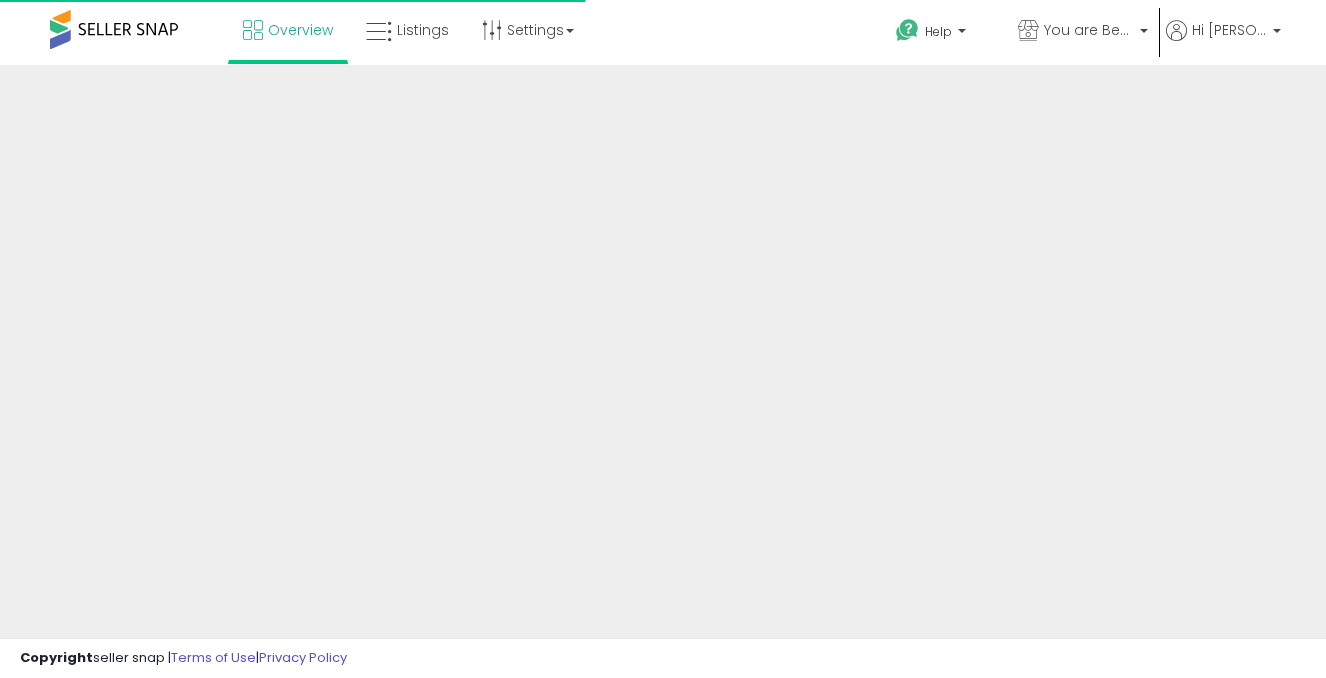 scroll, scrollTop: 0, scrollLeft: 0, axis: both 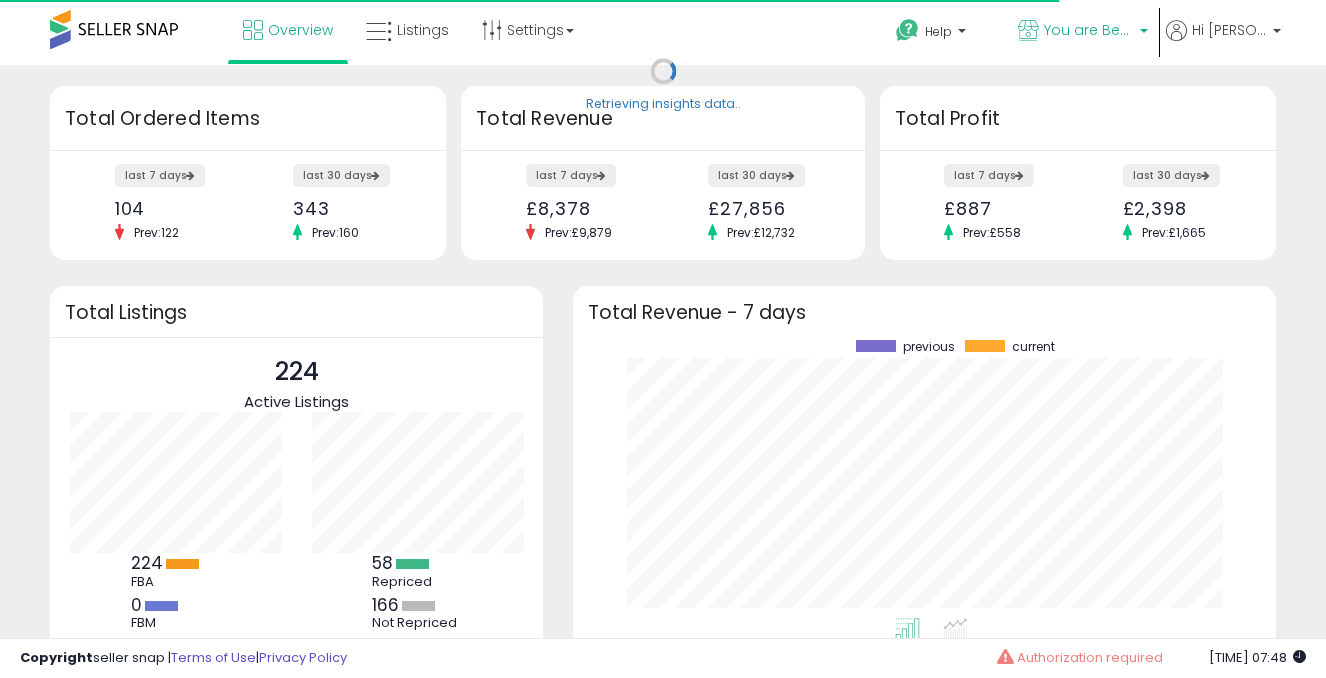 click on "You are Beautiful (UK)" at bounding box center (1089, 30) 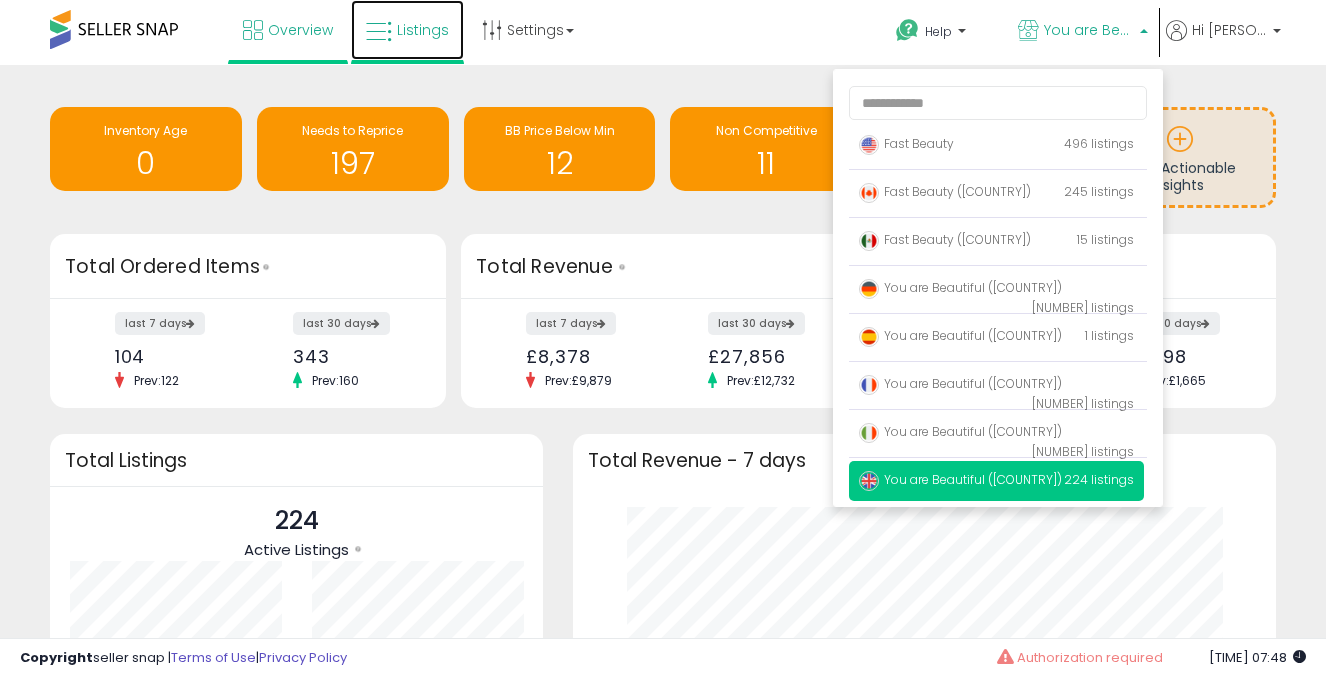 click on "Listings" at bounding box center [423, 30] 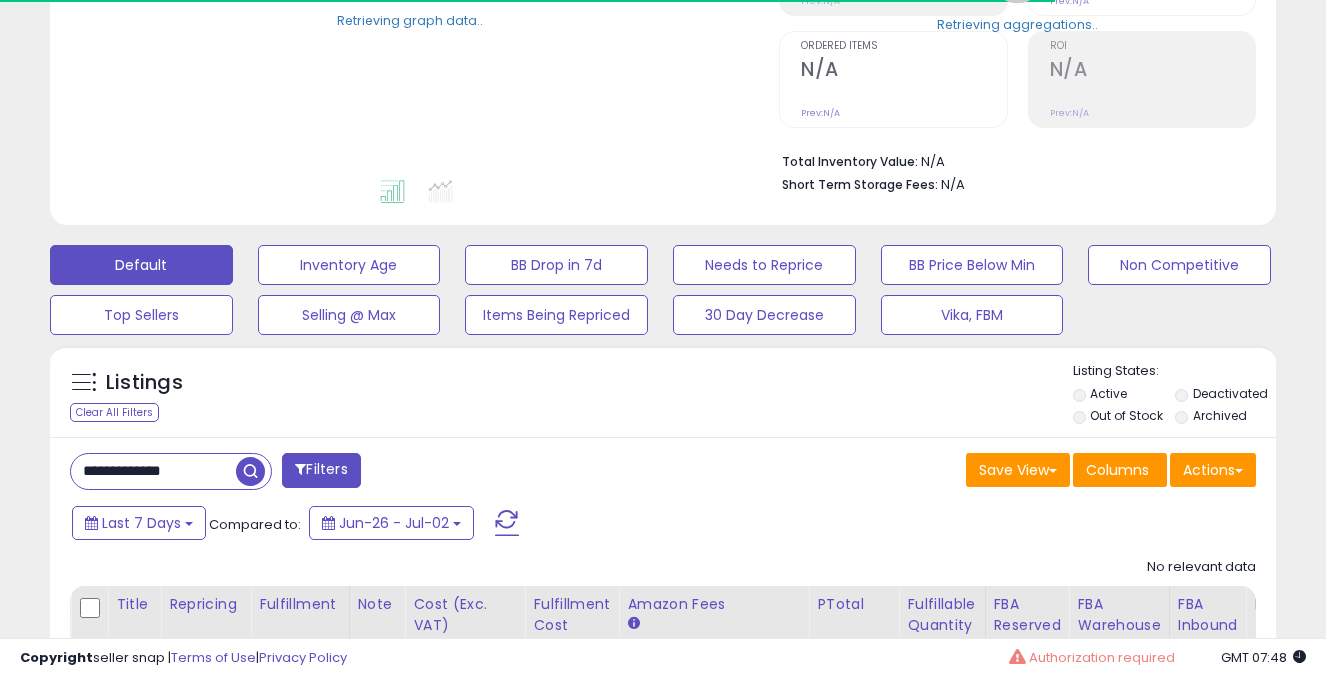scroll, scrollTop: 406, scrollLeft: 0, axis: vertical 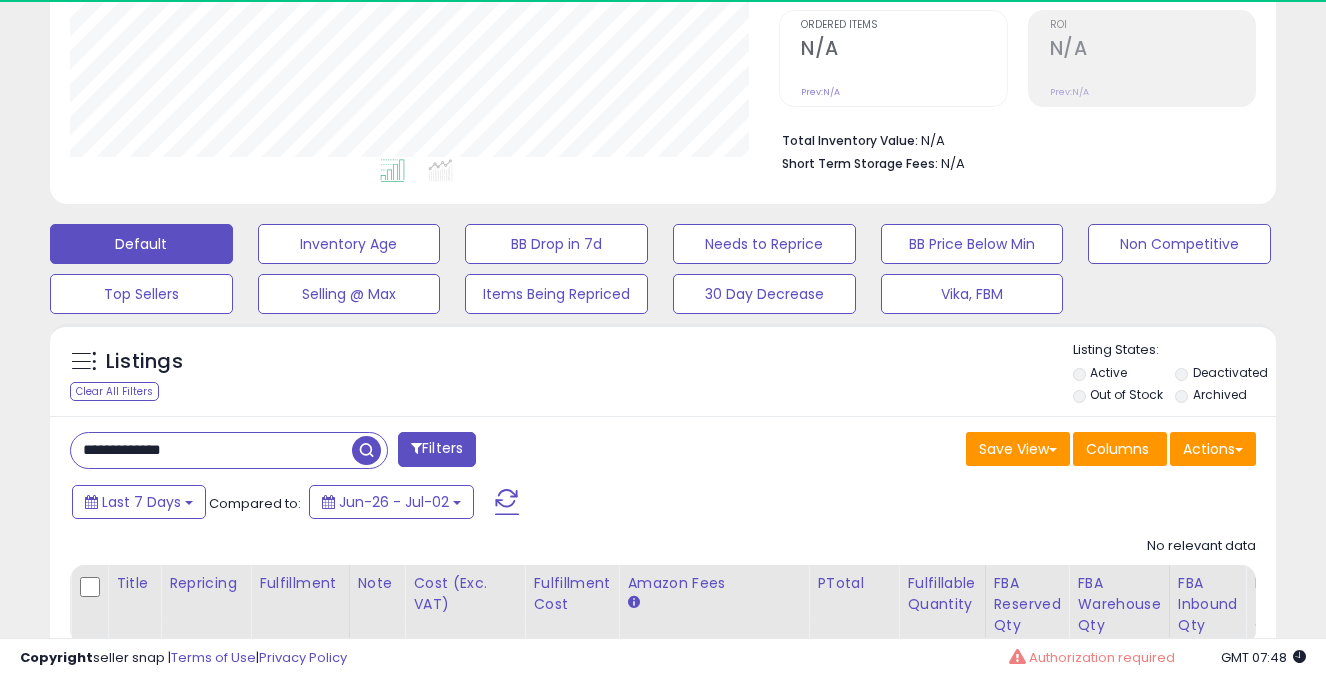 drag, startPoint x: 210, startPoint y: 446, endPoint x: 71, endPoint y: 444, distance: 139.01439 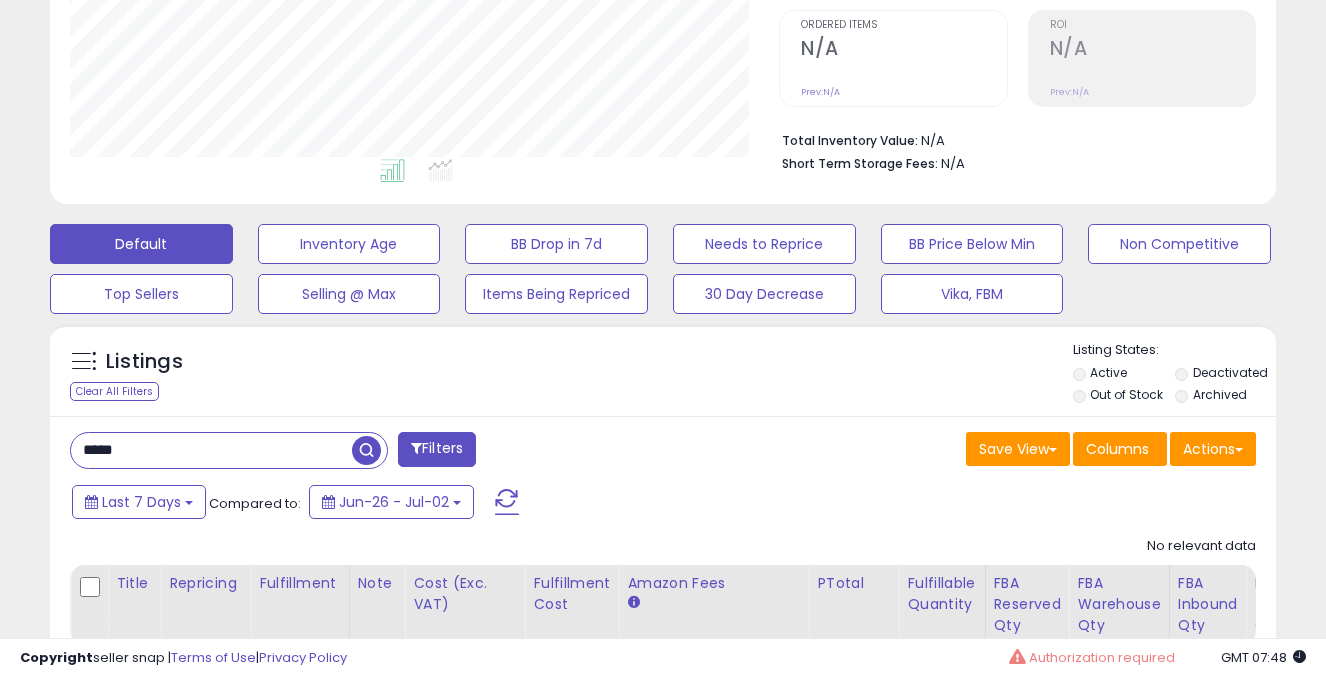 type on "*****" 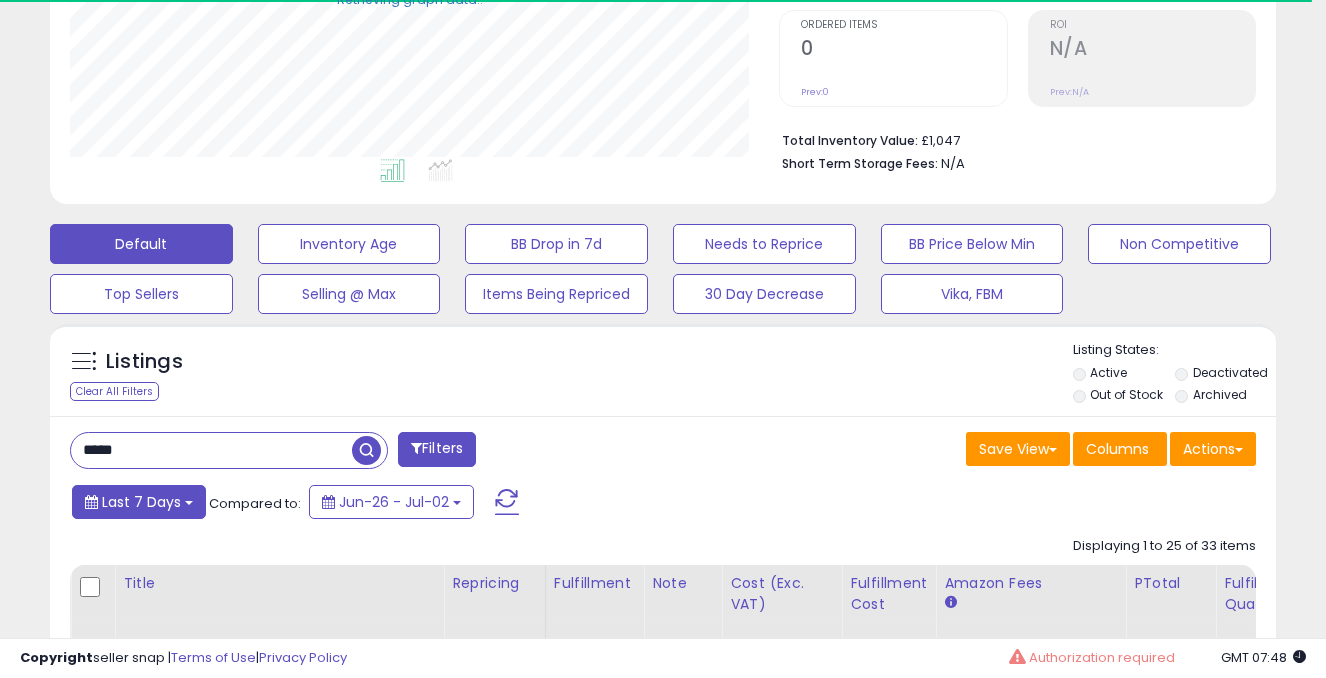 click on "Last 7 Days" at bounding box center (141, 502) 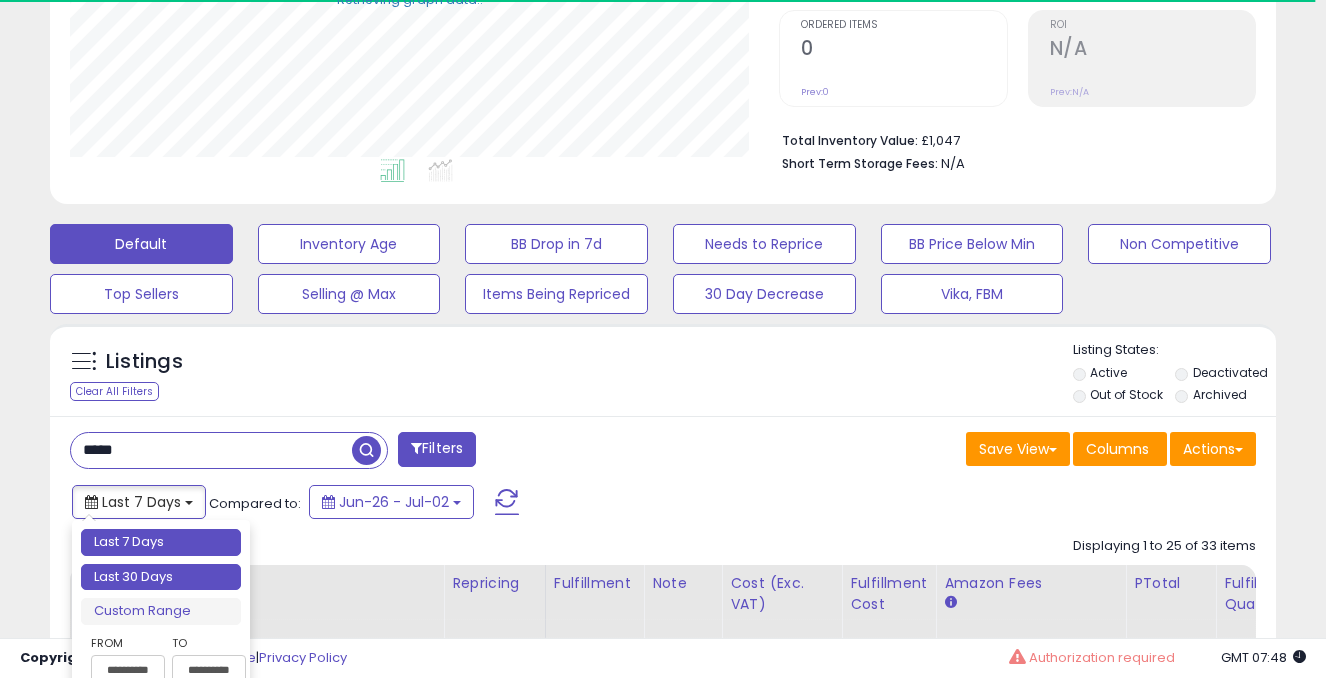 type on "**********" 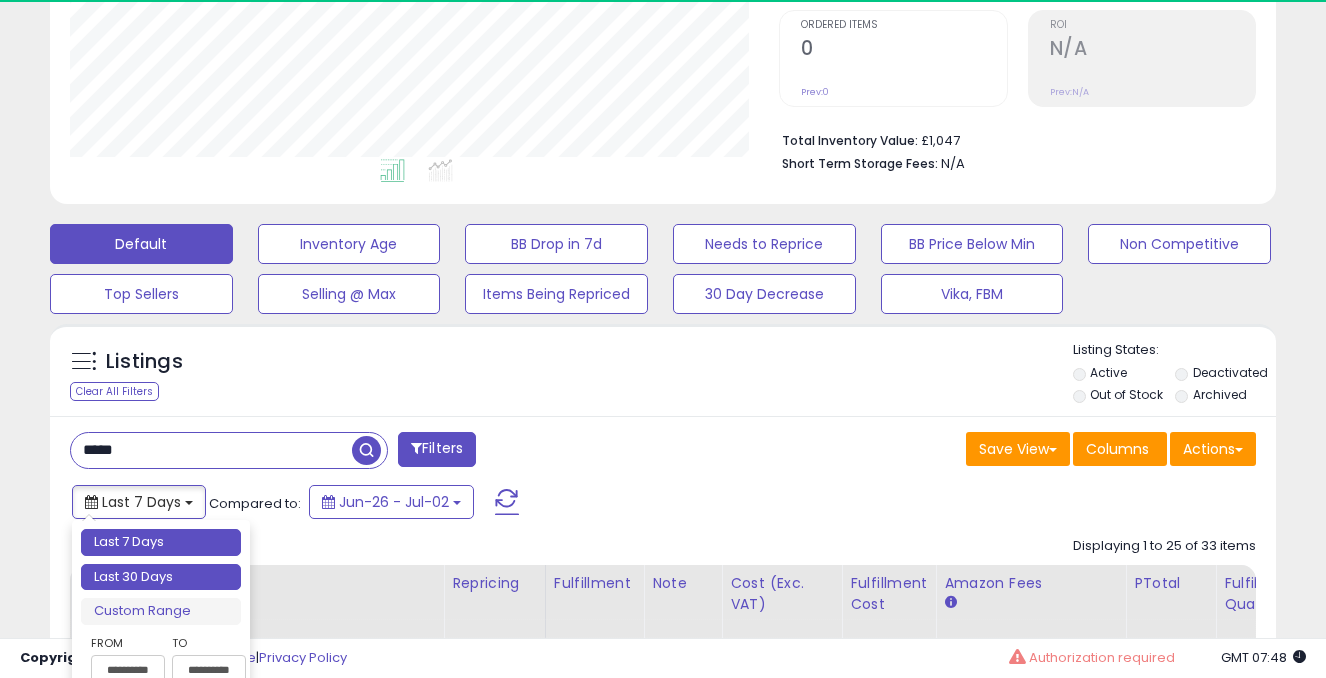 scroll, scrollTop: 999590, scrollLeft: 999290, axis: both 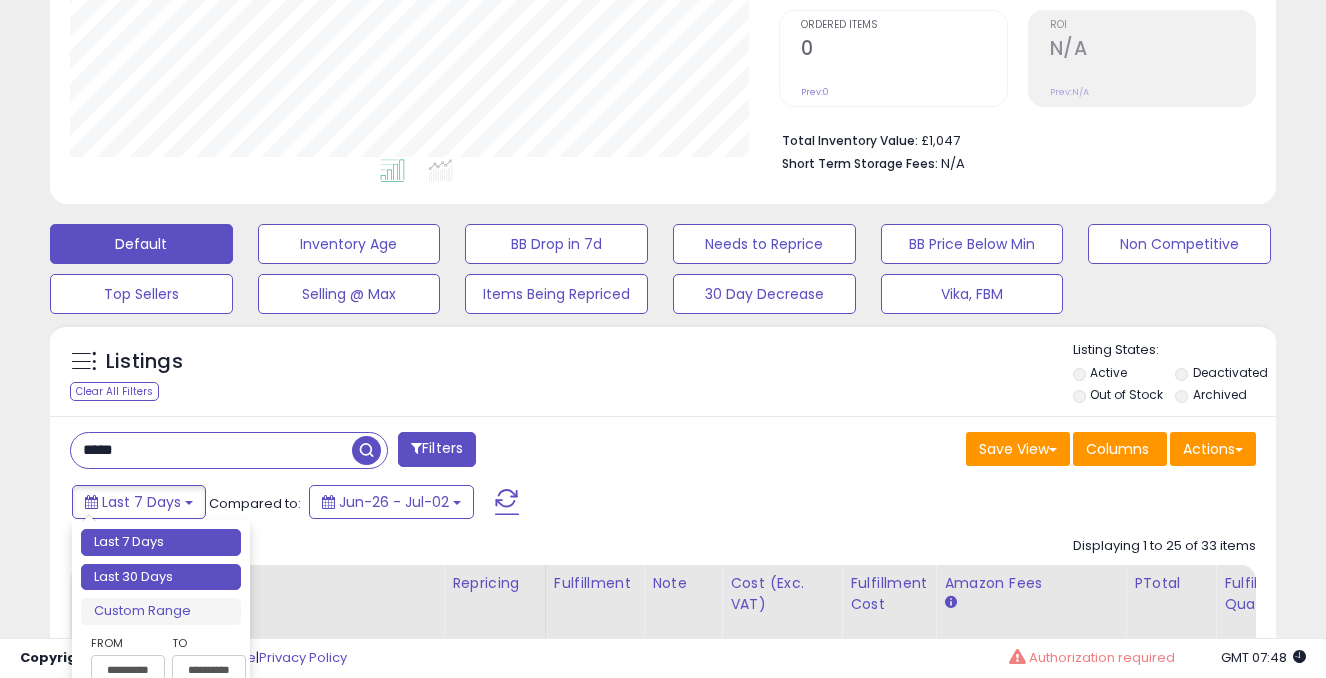click on "Last 30 Days" at bounding box center (161, 577) 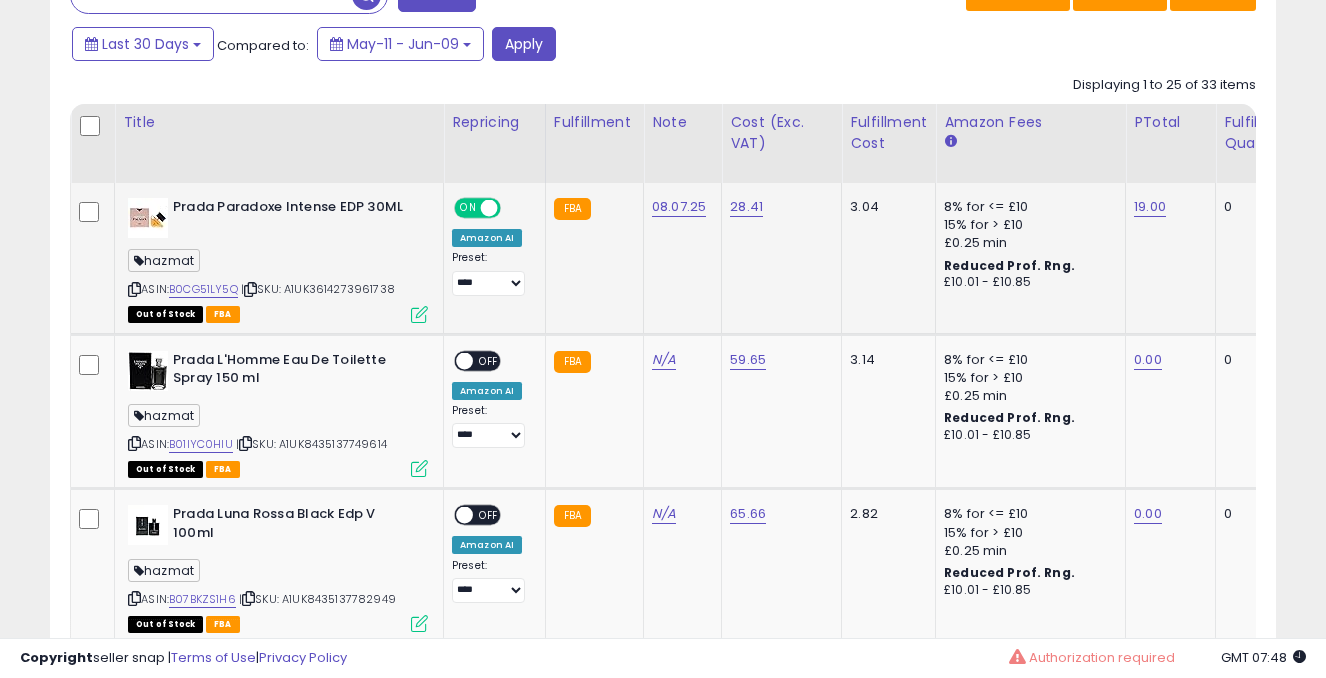 scroll, scrollTop: 862, scrollLeft: 0, axis: vertical 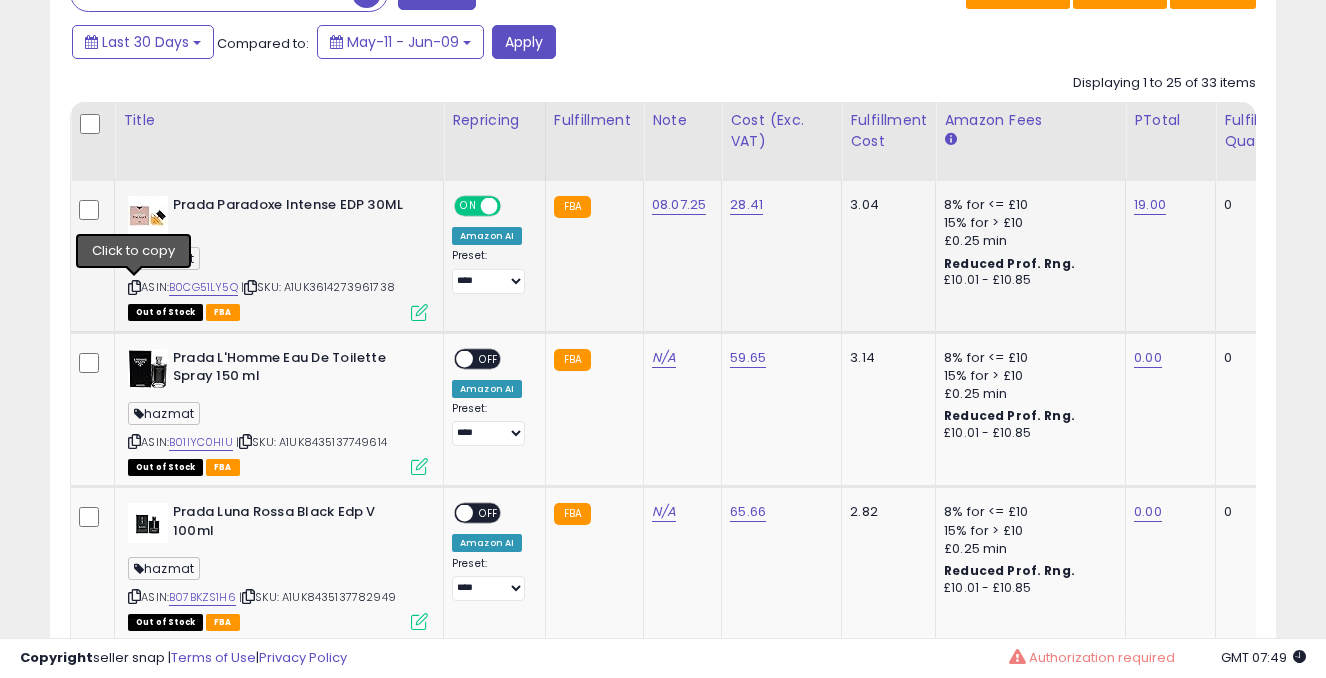 click at bounding box center [134, 287] 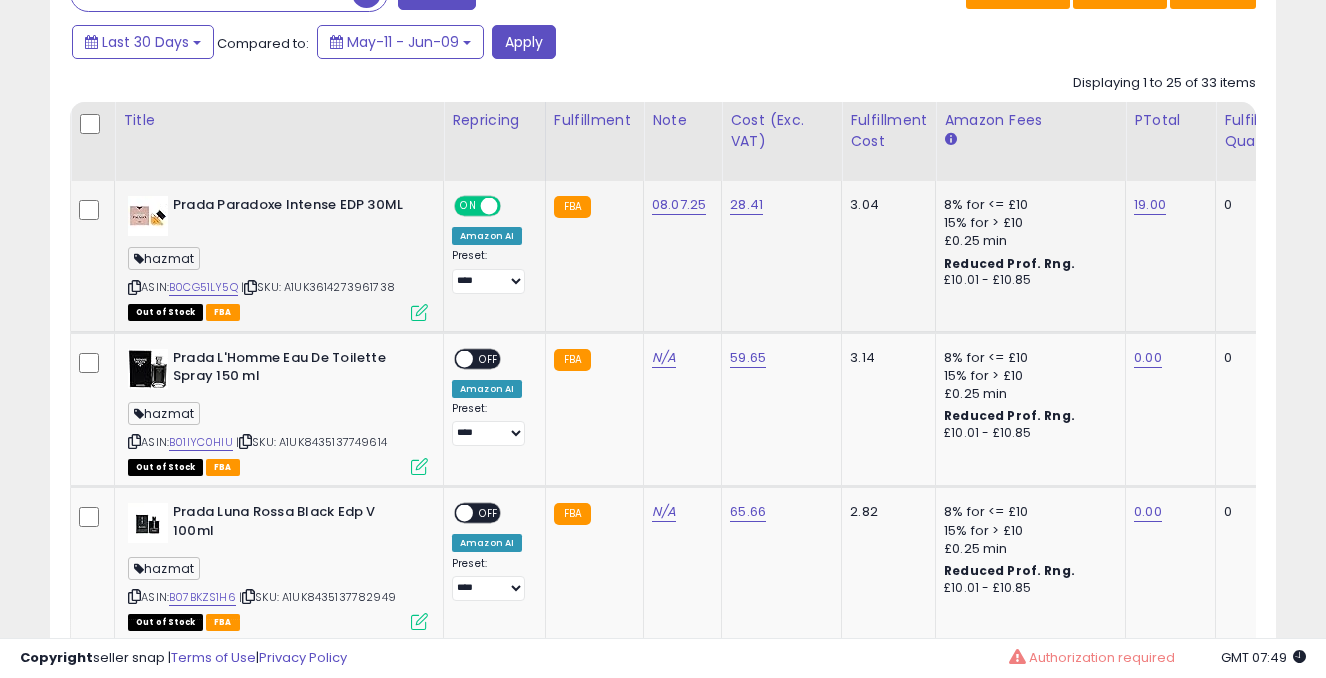 click at bounding box center [250, 287] 